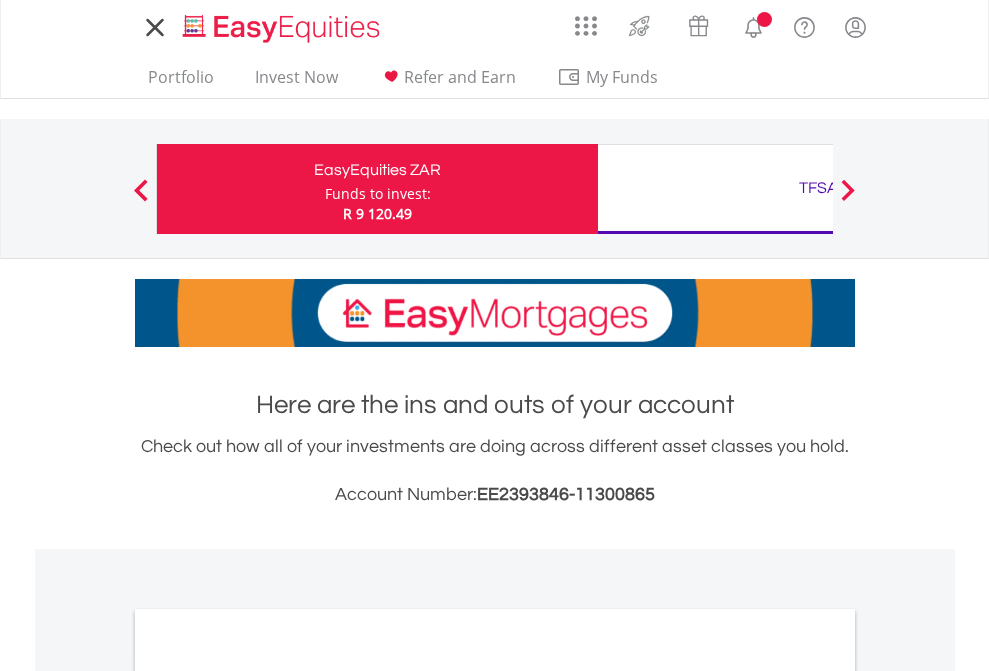 scroll, scrollTop: 0, scrollLeft: 0, axis: both 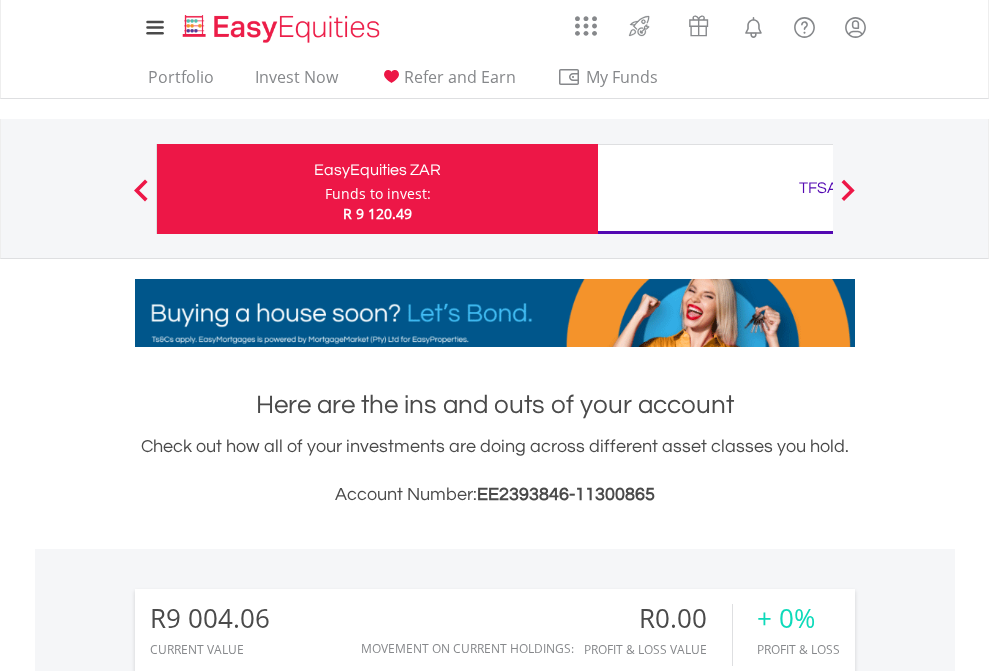 click on "Funds to invest:" at bounding box center (378, 194) 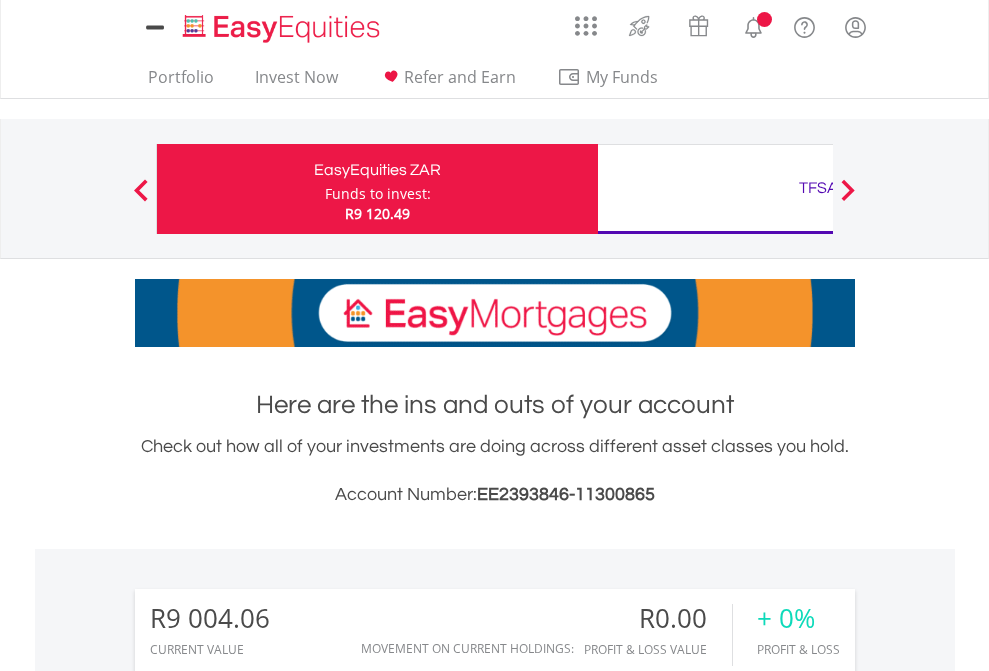 scroll, scrollTop: 0, scrollLeft: 0, axis: both 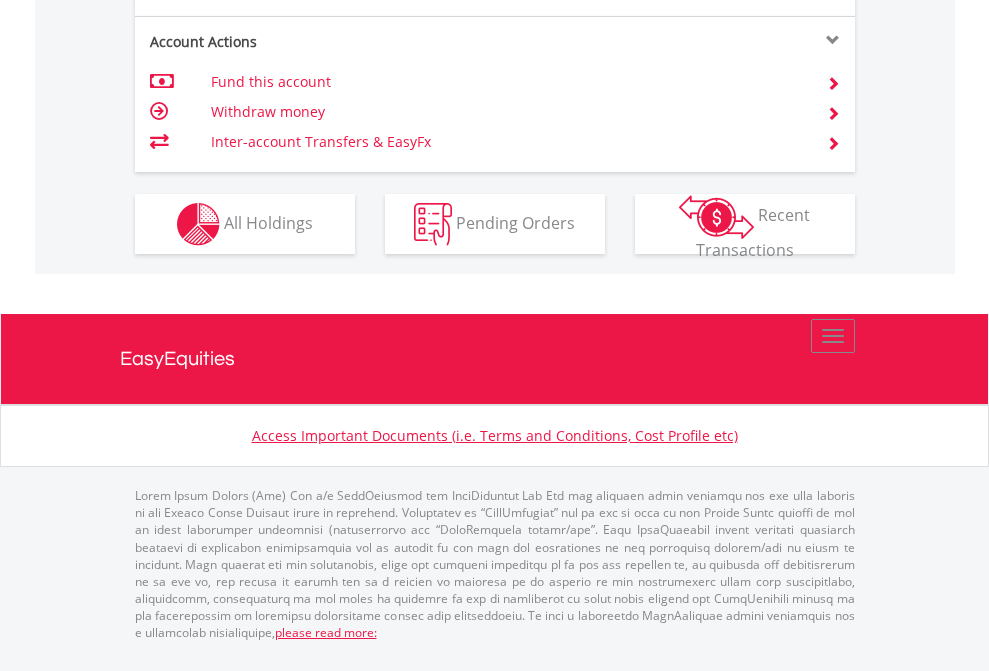 click on "Investment types" at bounding box center (706, -337) 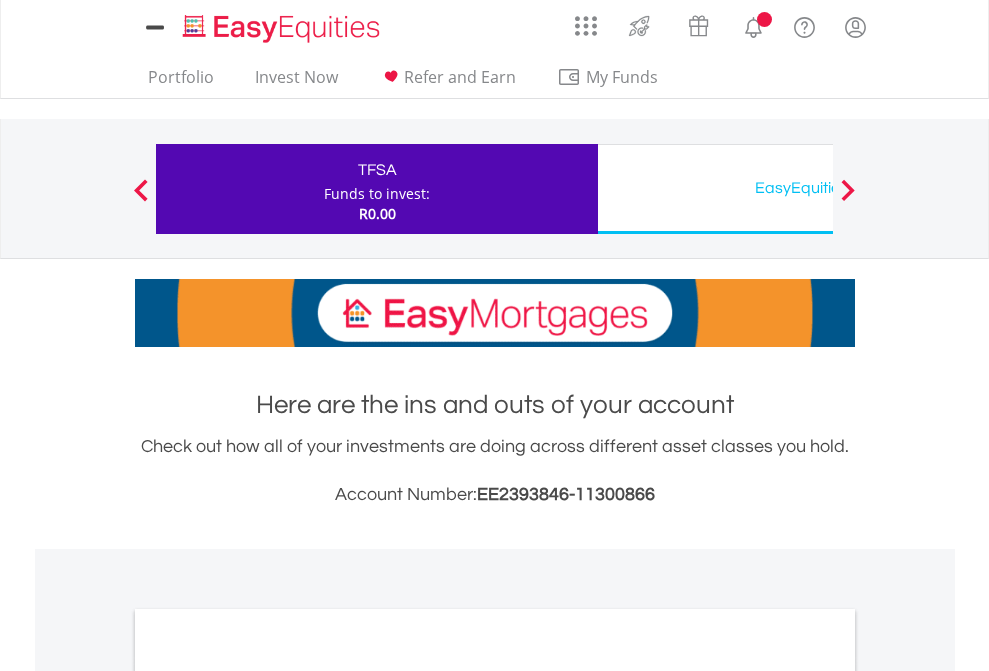 scroll, scrollTop: 0, scrollLeft: 0, axis: both 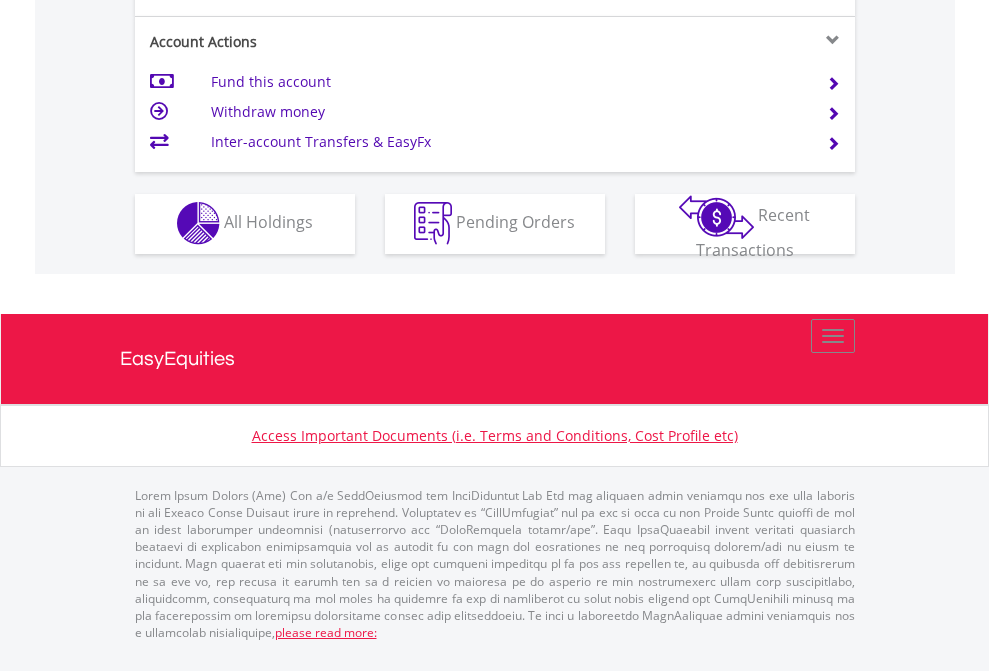 click on "Investment types" at bounding box center (706, -353) 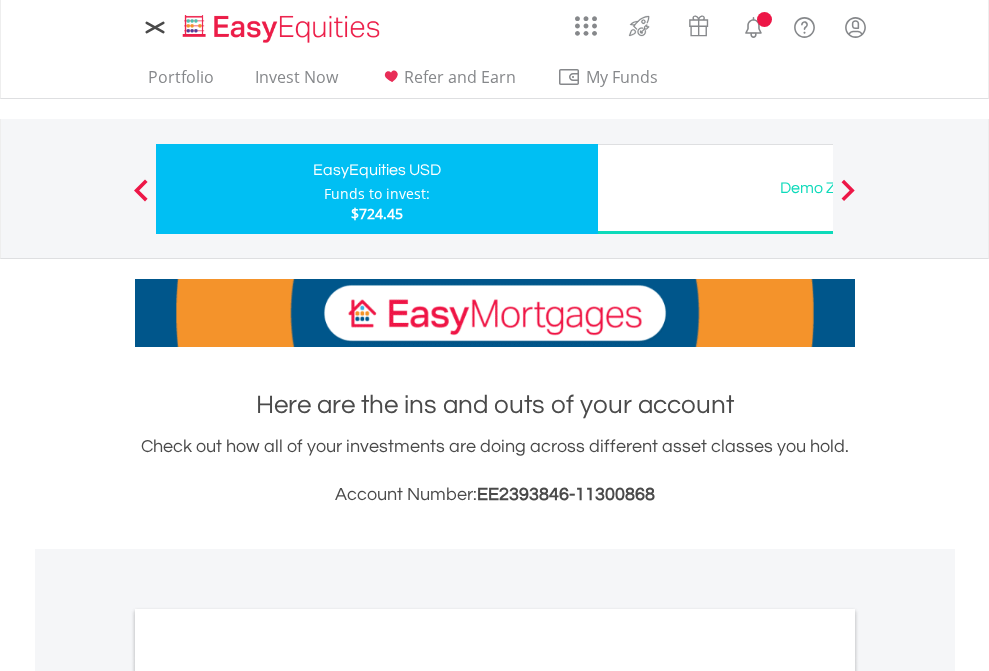 scroll, scrollTop: 0, scrollLeft: 0, axis: both 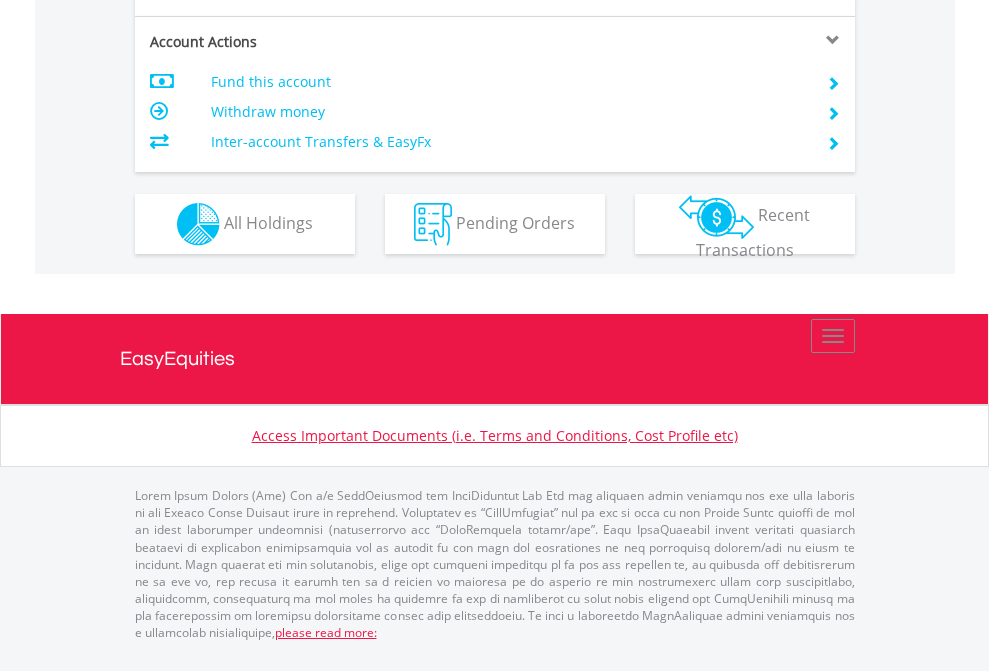 click on "Investment types" at bounding box center (706, -337) 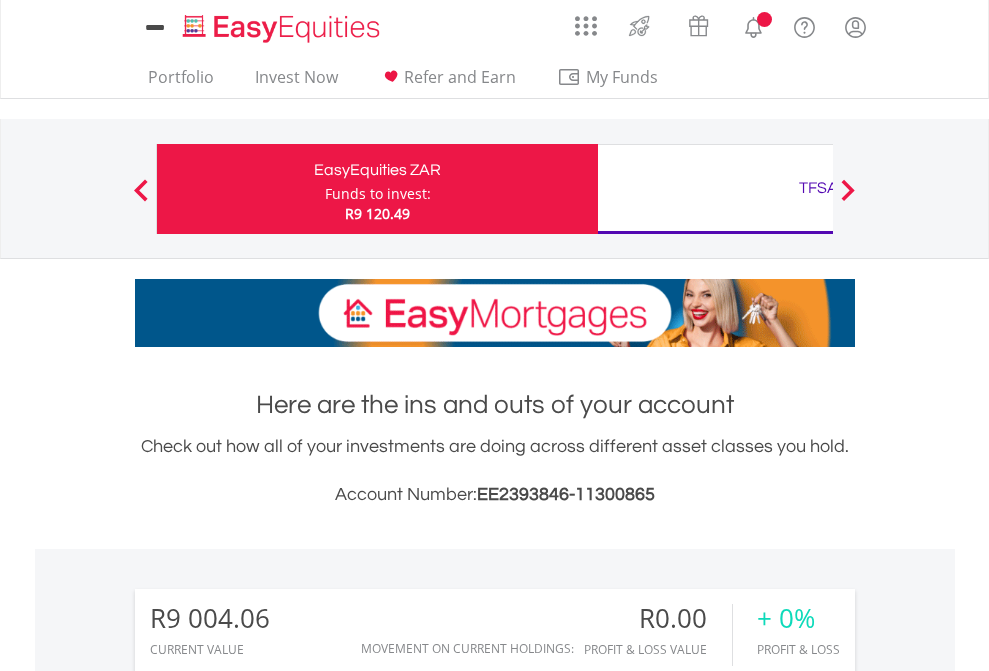 click on "All Holdings" at bounding box center [268, 1506] 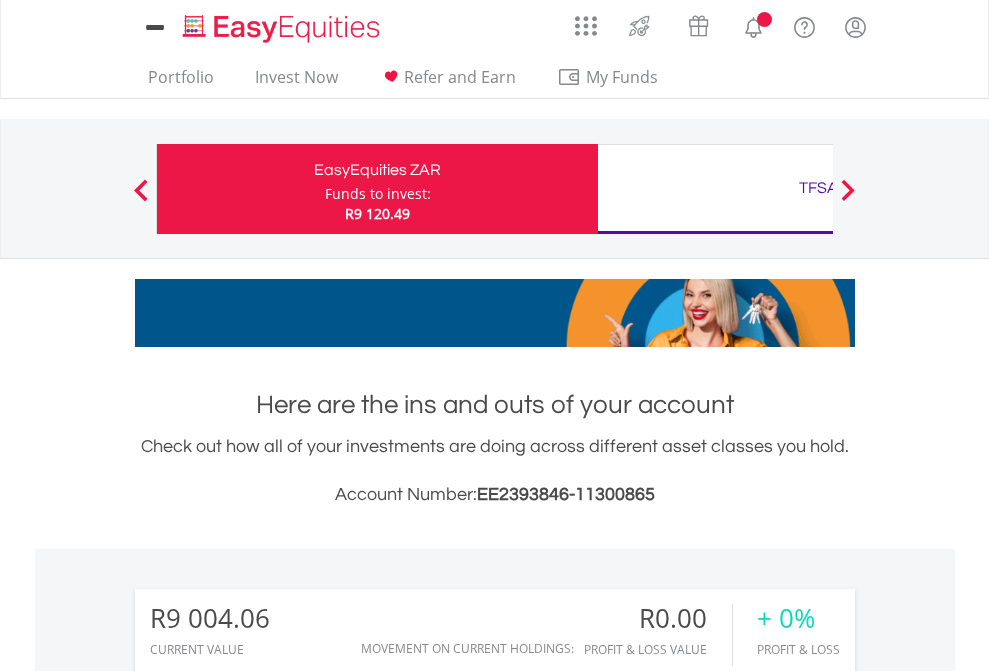 scroll, scrollTop: 1533, scrollLeft: 0, axis: vertical 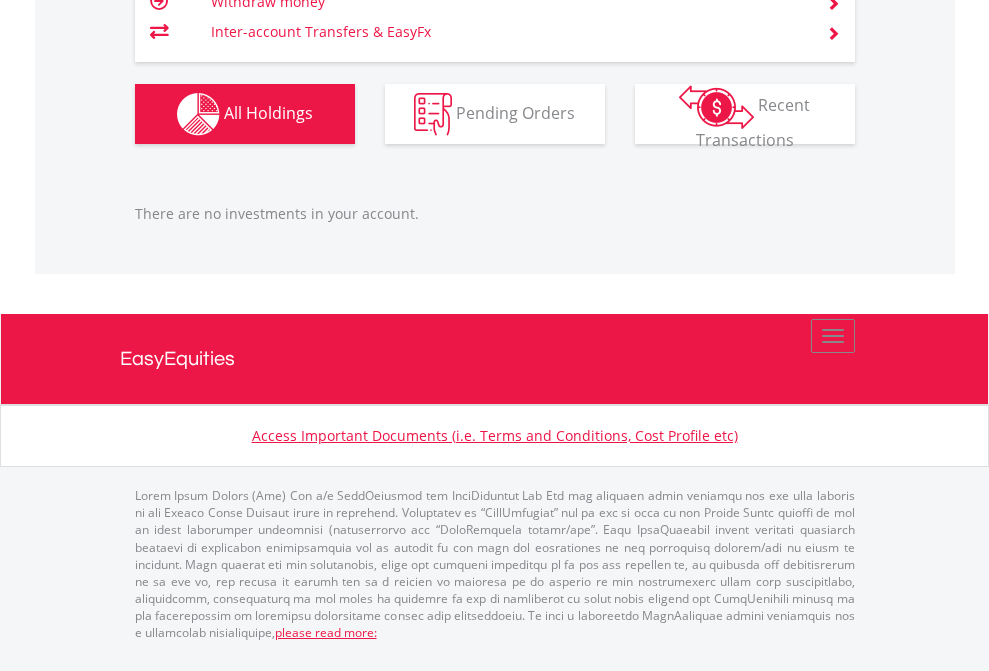 click on "TFSA" at bounding box center (818, -1206) 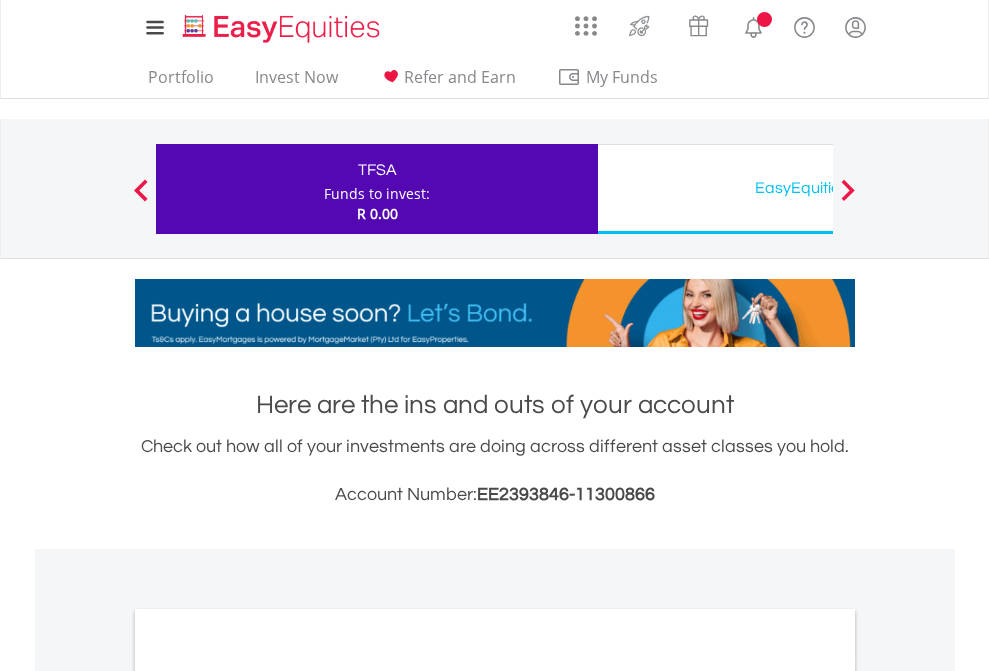 scroll, scrollTop: 1202, scrollLeft: 0, axis: vertical 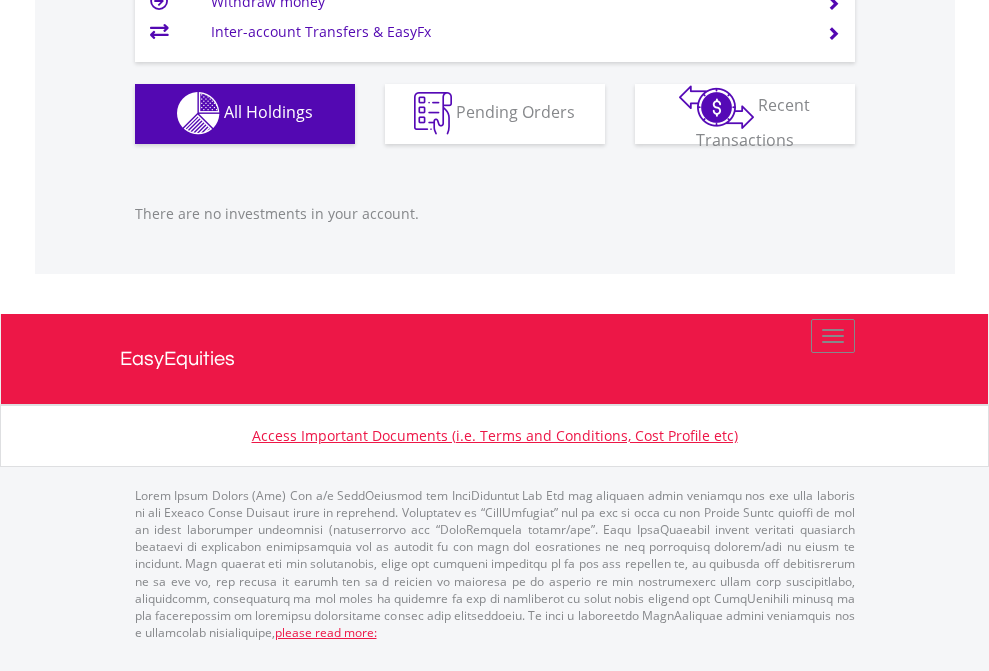 click on "EasyEquities USD" at bounding box center [818, -1142] 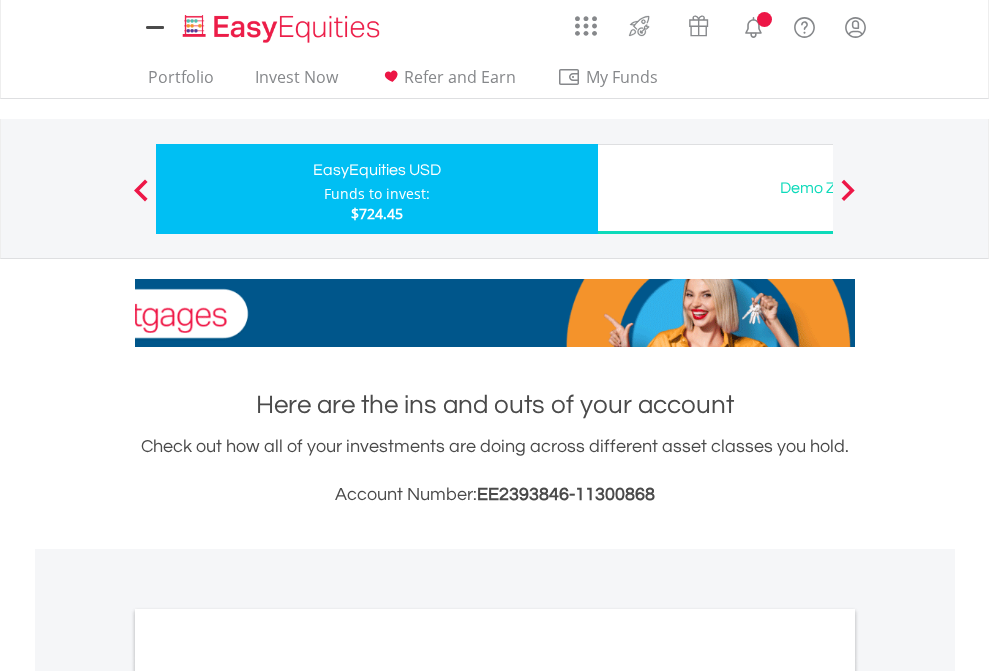 scroll, scrollTop: 0, scrollLeft: 0, axis: both 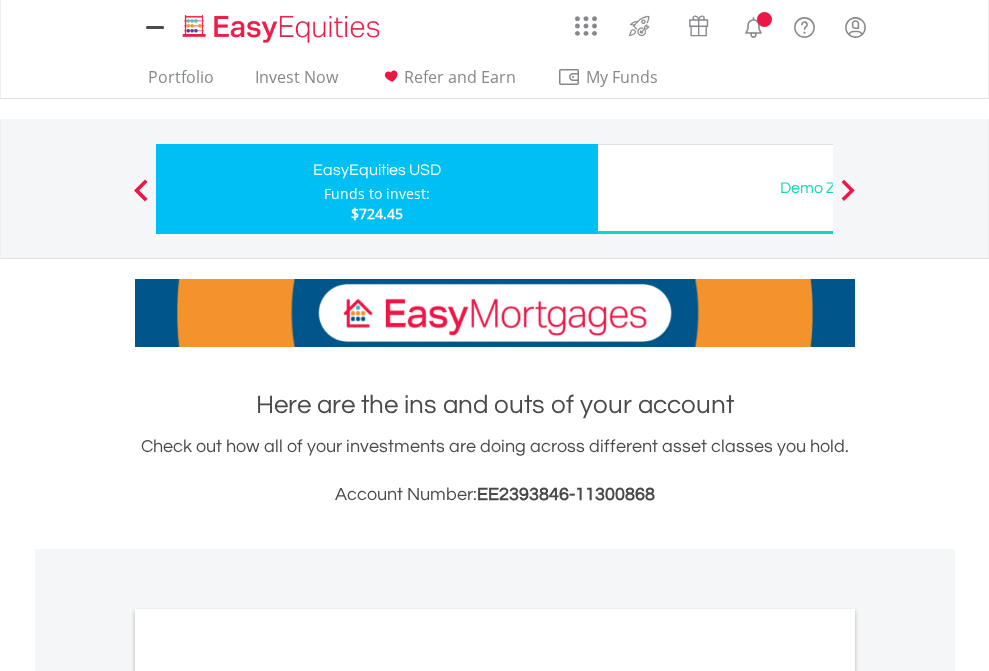 click on "All Holdings" at bounding box center [268, 1096] 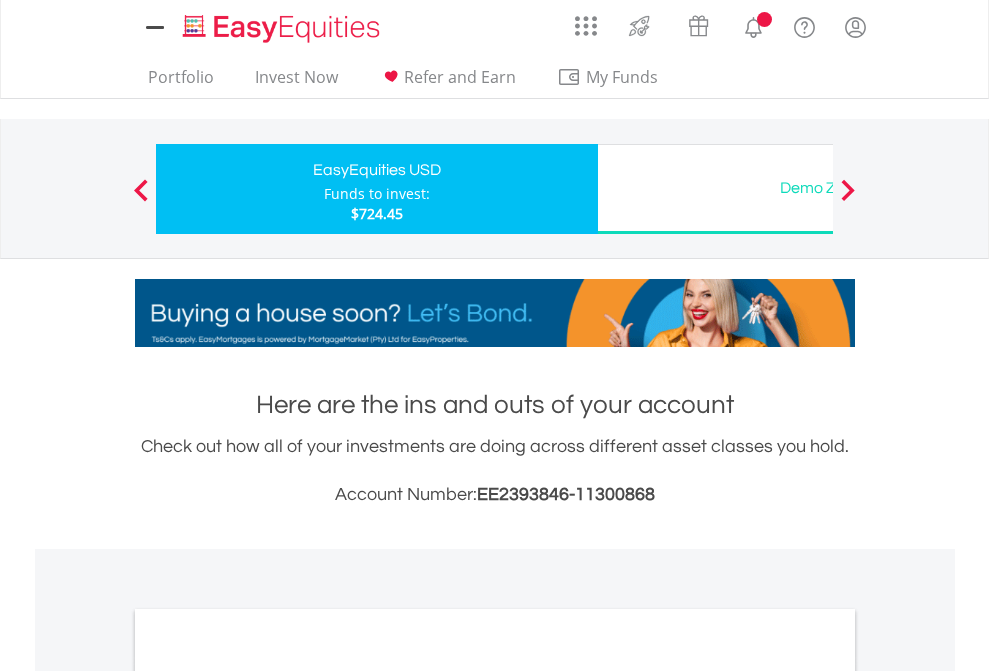 scroll, scrollTop: 1202, scrollLeft: 0, axis: vertical 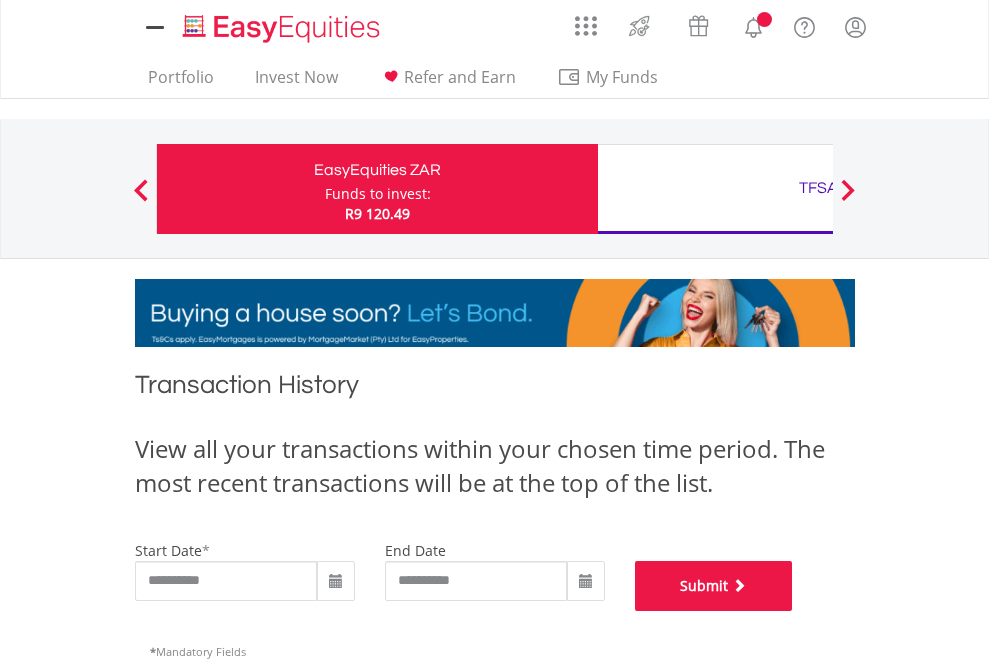 click on "Submit" at bounding box center [714, 586] 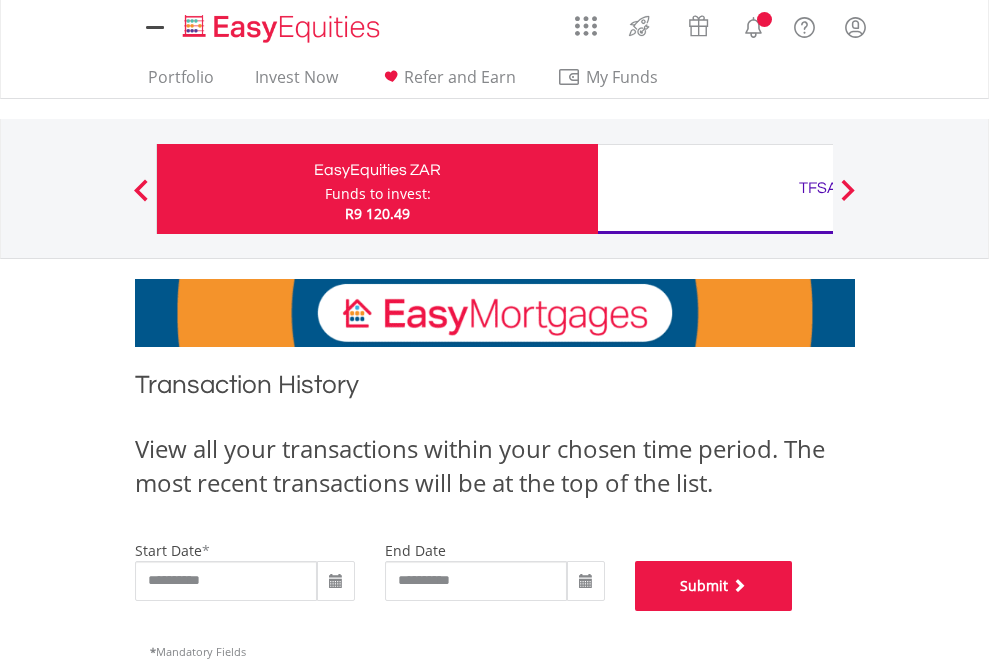 scroll, scrollTop: 811, scrollLeft: 0, axis: vertical 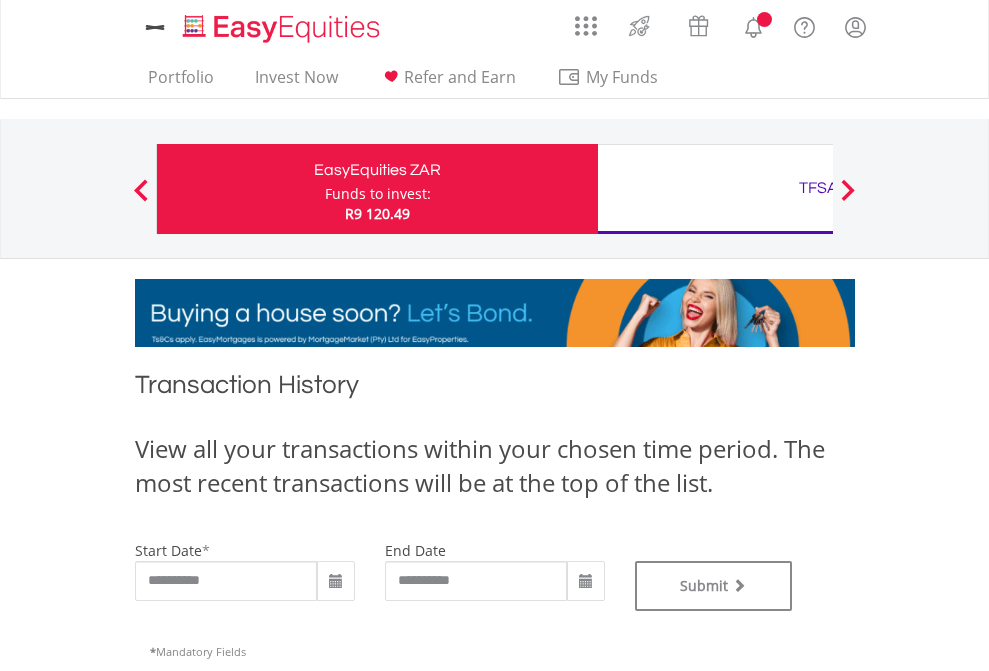 click on "TFSA" at bounding box center [818, 188] 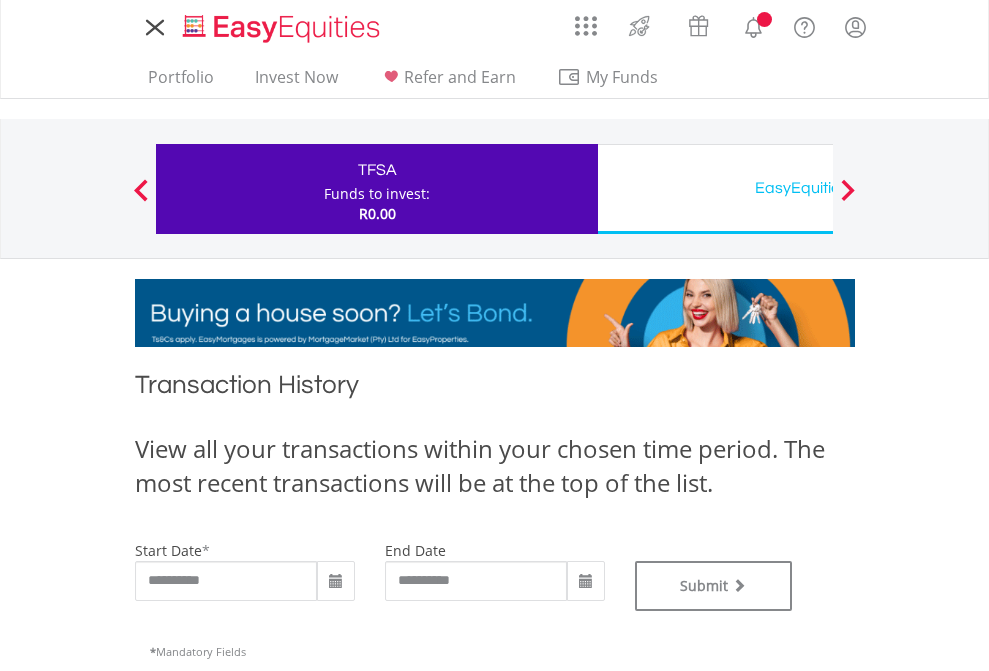 scroll, scrollTop: 0, scrollLeft: 0, axis: both 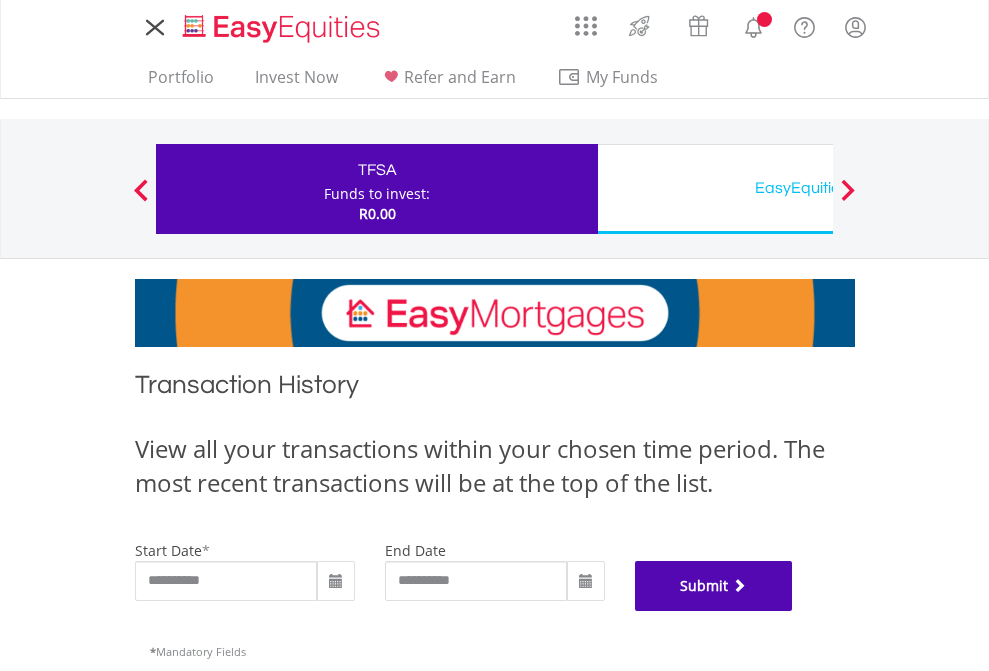click on "Submit" at bounding box center [714, 586] 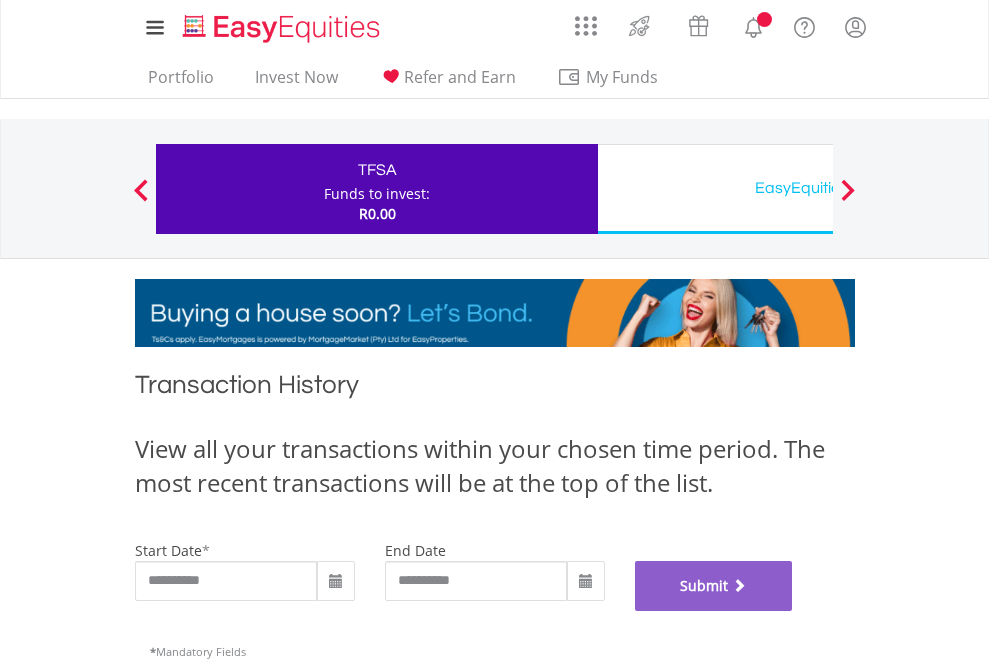 scroll, scrollTop: 811, scrollLeft: 0, axis: vertical 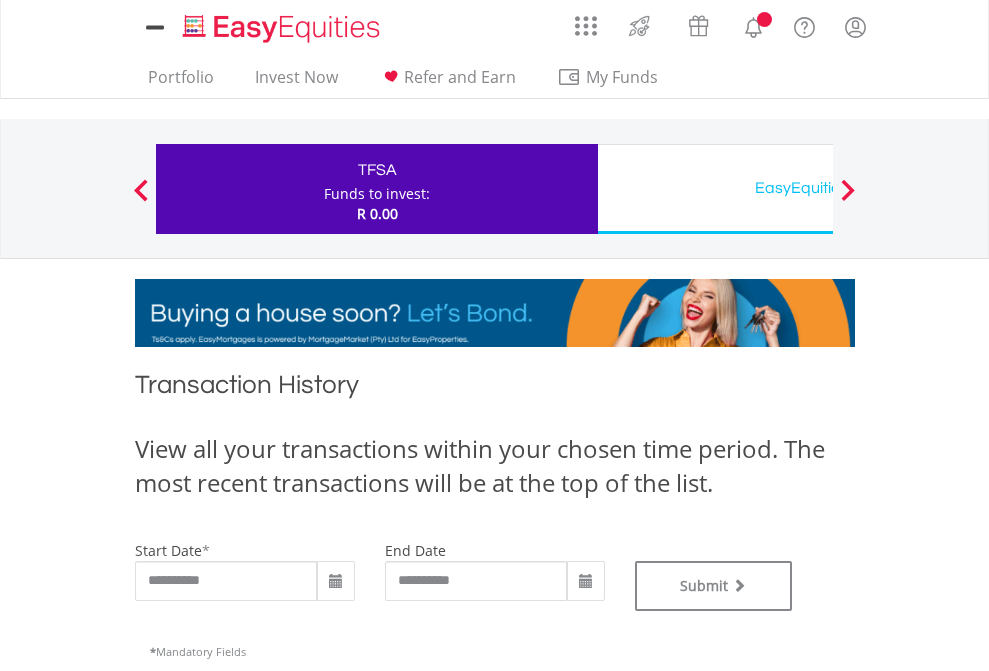 click on "EasyEquities USD" at bounding box center [818, 188] 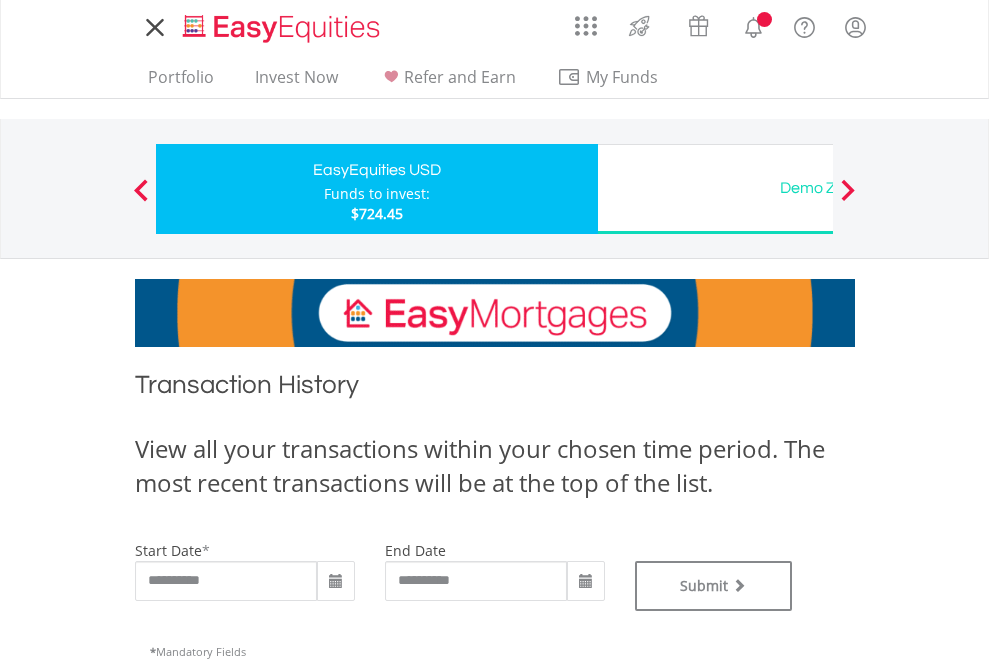 scroll, scrollTop: 0, scrollLeft: 0, axis: both 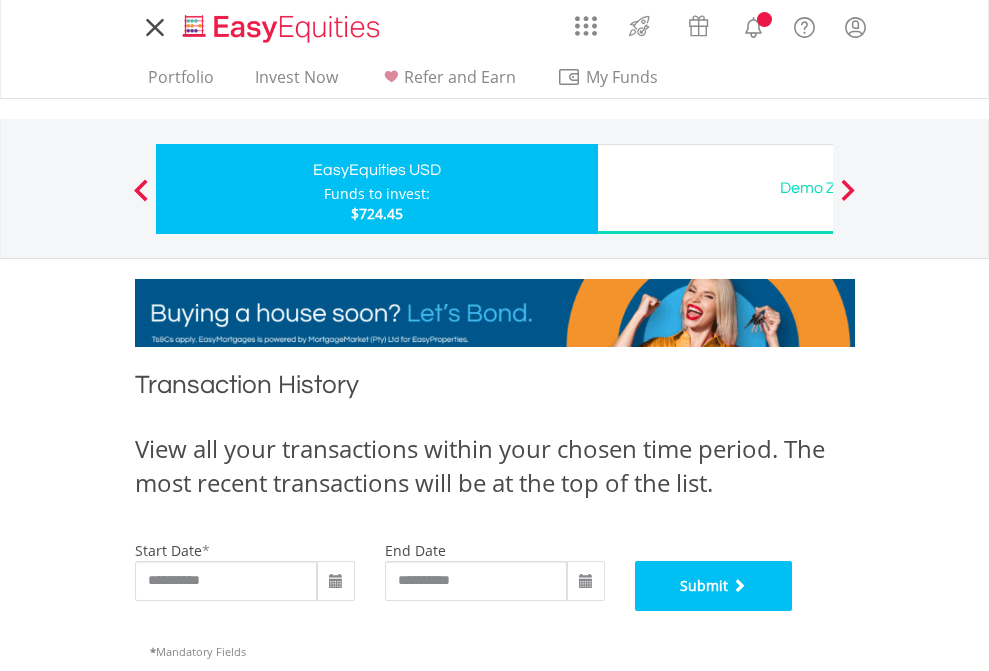 click on "Submit" at bounding box center [714, 586] 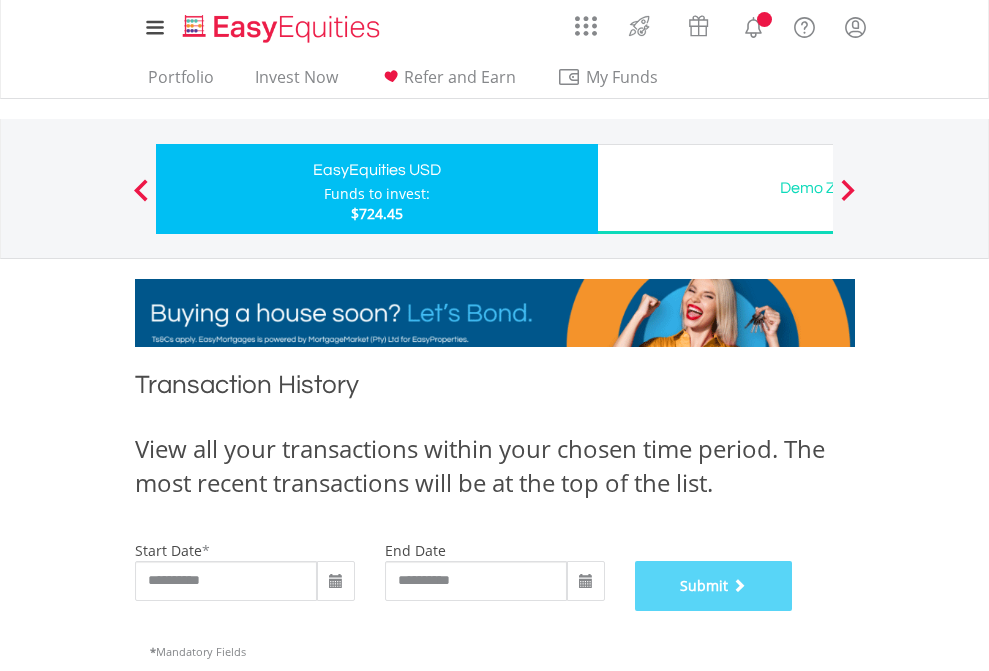 scroll, scrollTop: 811, scrollLeft: 0, axis: vertical 